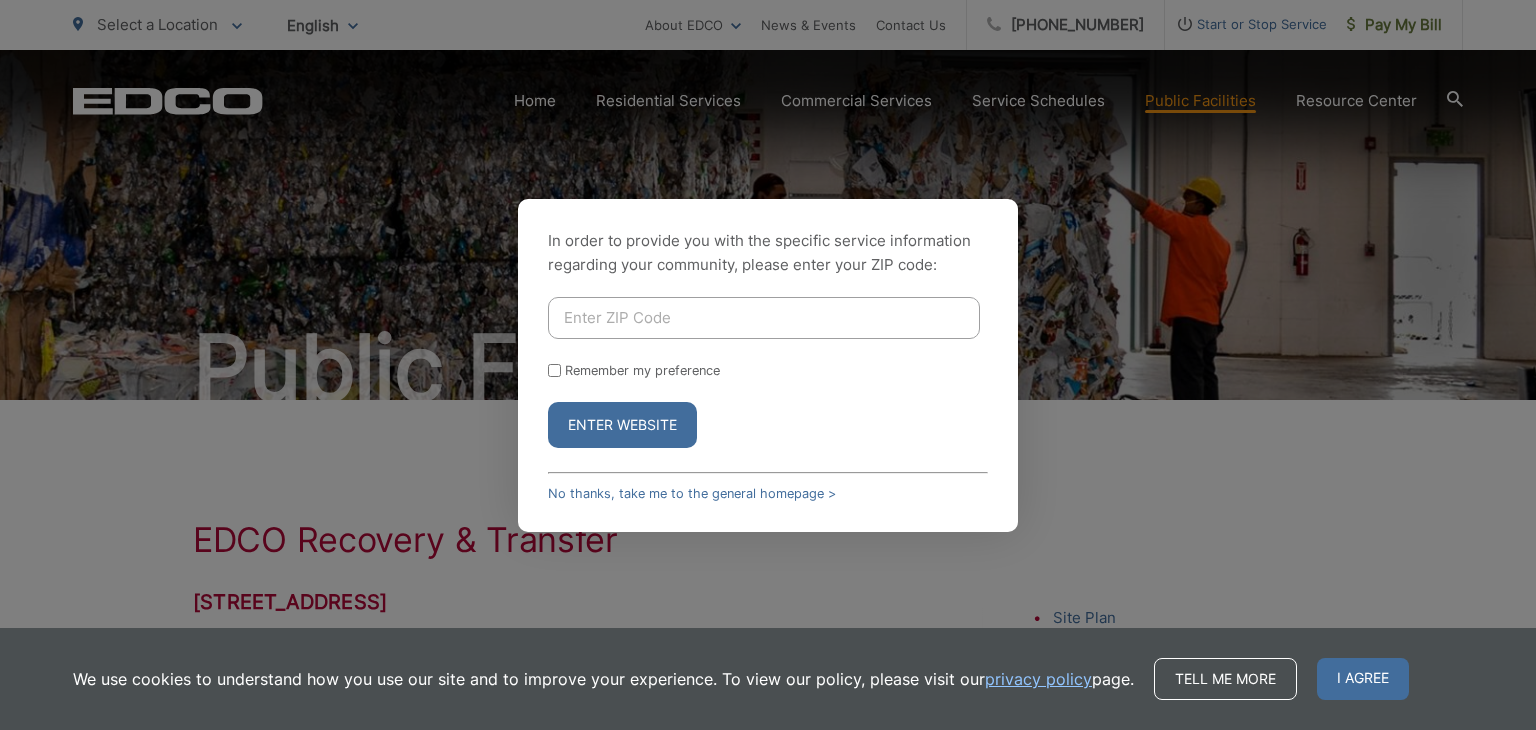 scroll, scrollTop: 0, scrollLeft: 0, axis: both 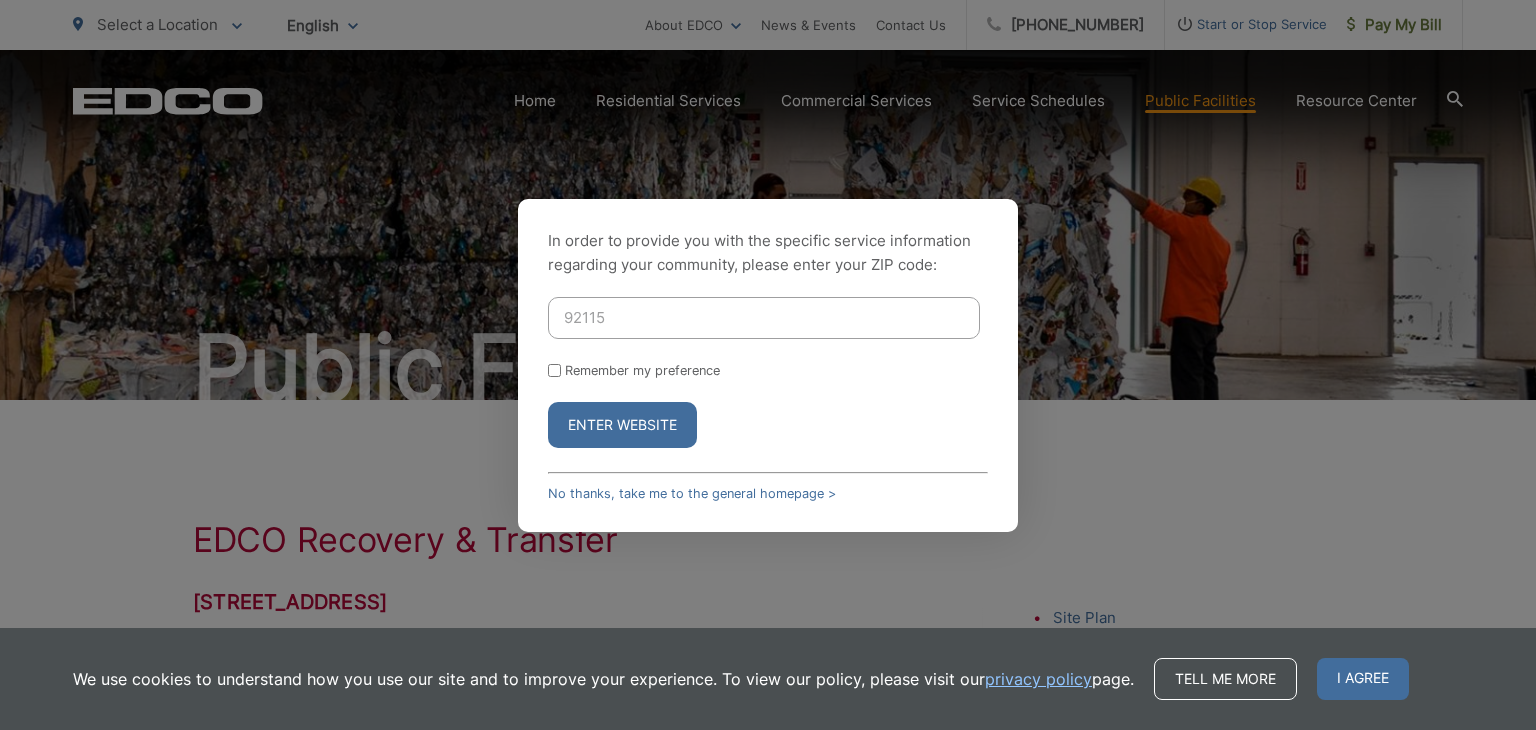 type on "92115" 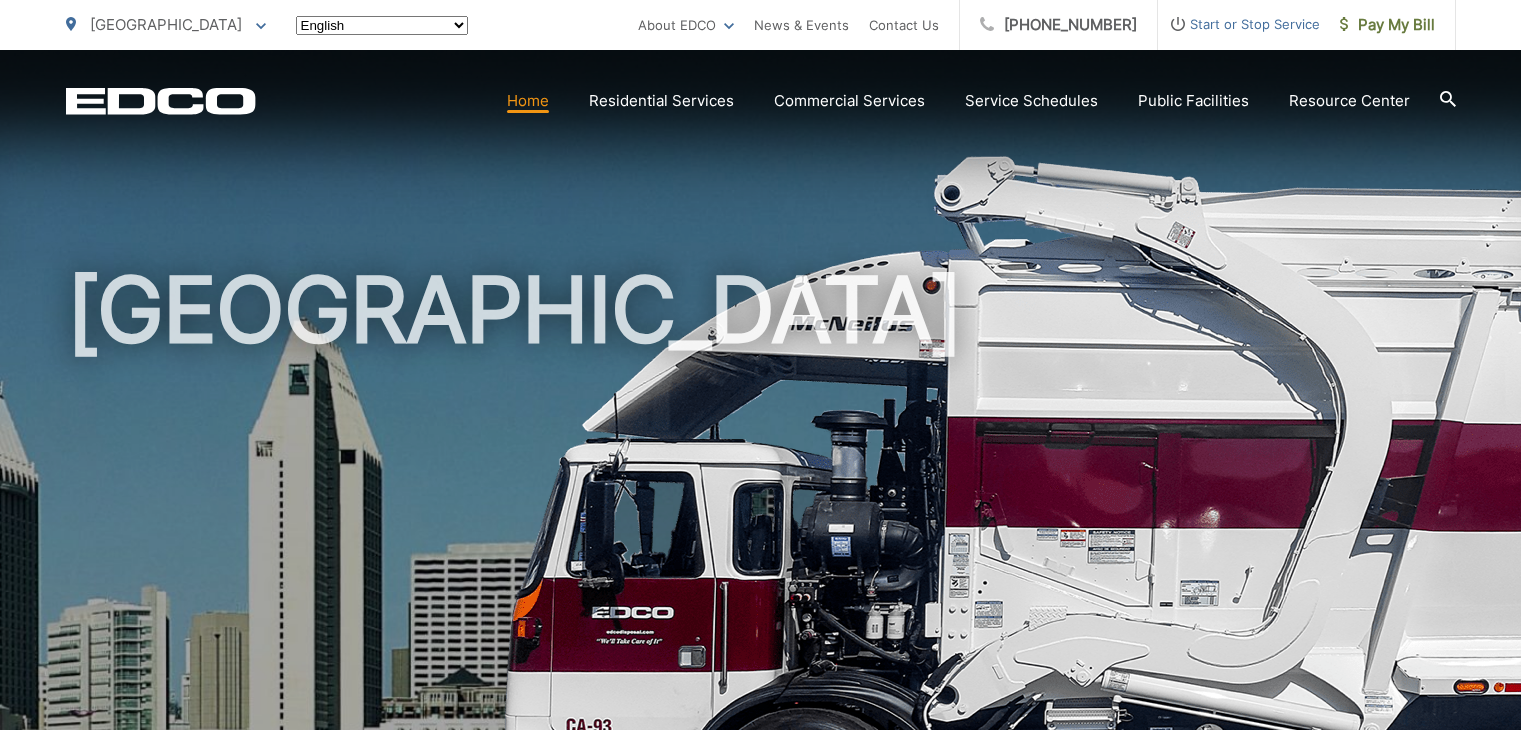 scroll, scrollTop: 0, scrollLeft: 0, axis: both 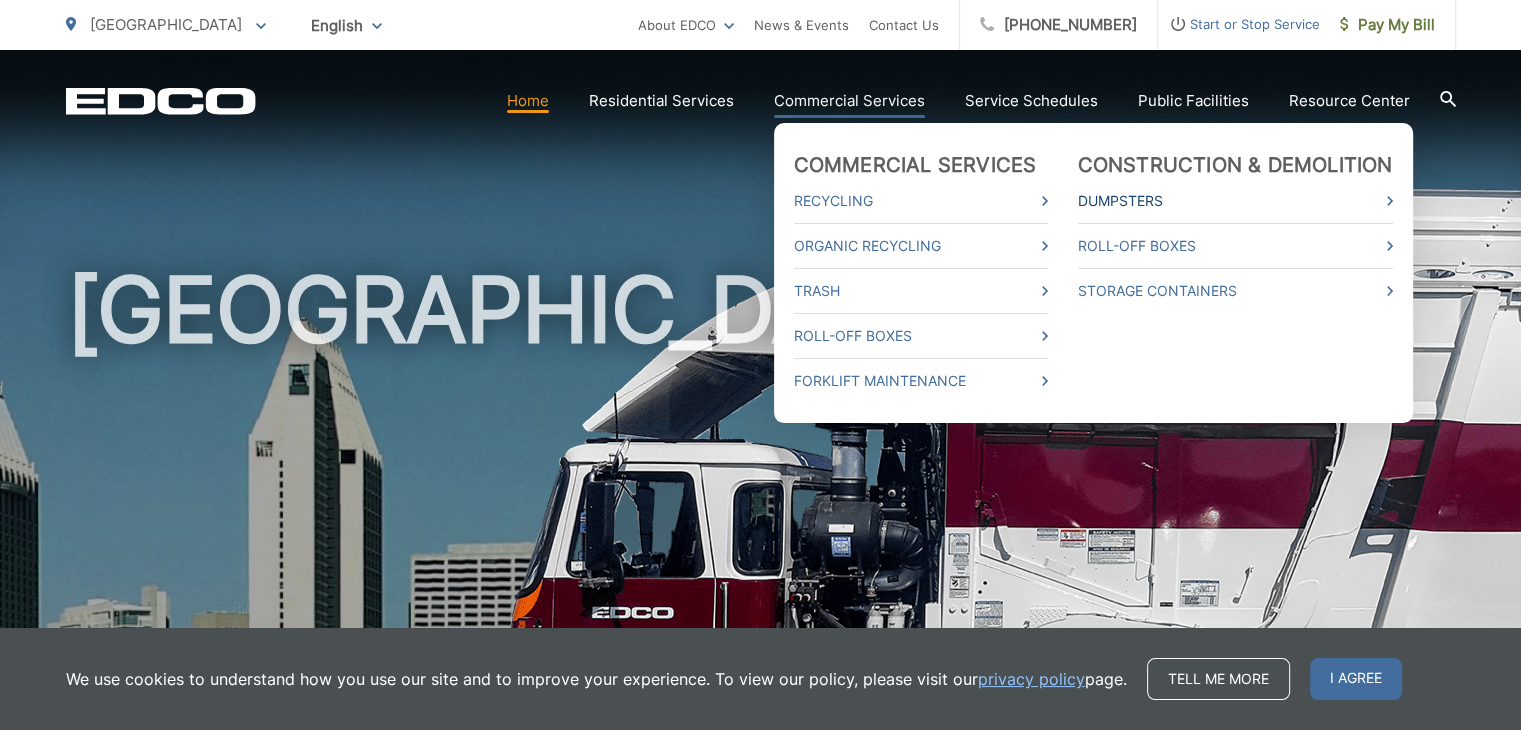 click on "Dumpsters" at bounding box center [1235, 201] 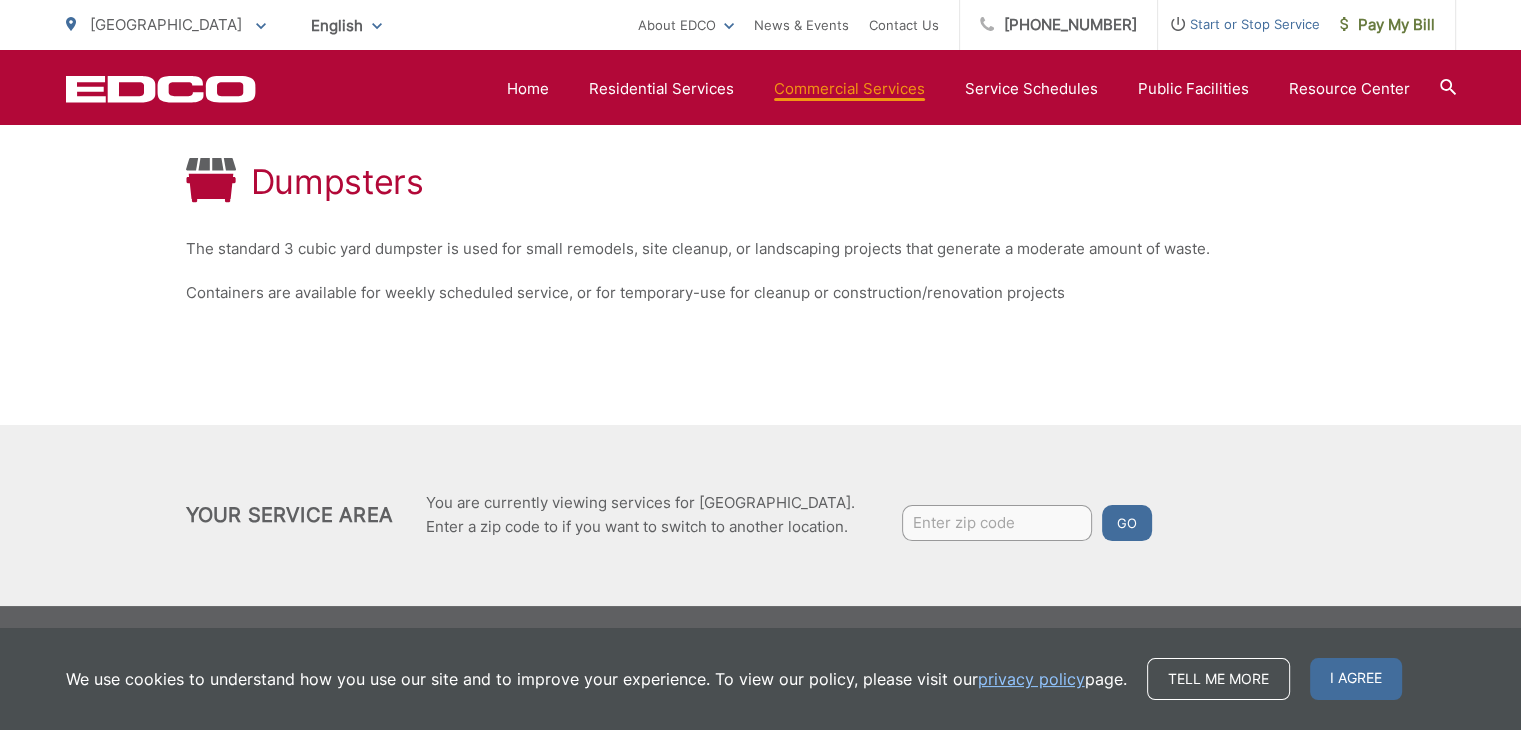 scroll, scrollTop: 0, scrollLeft: 0, axis: both 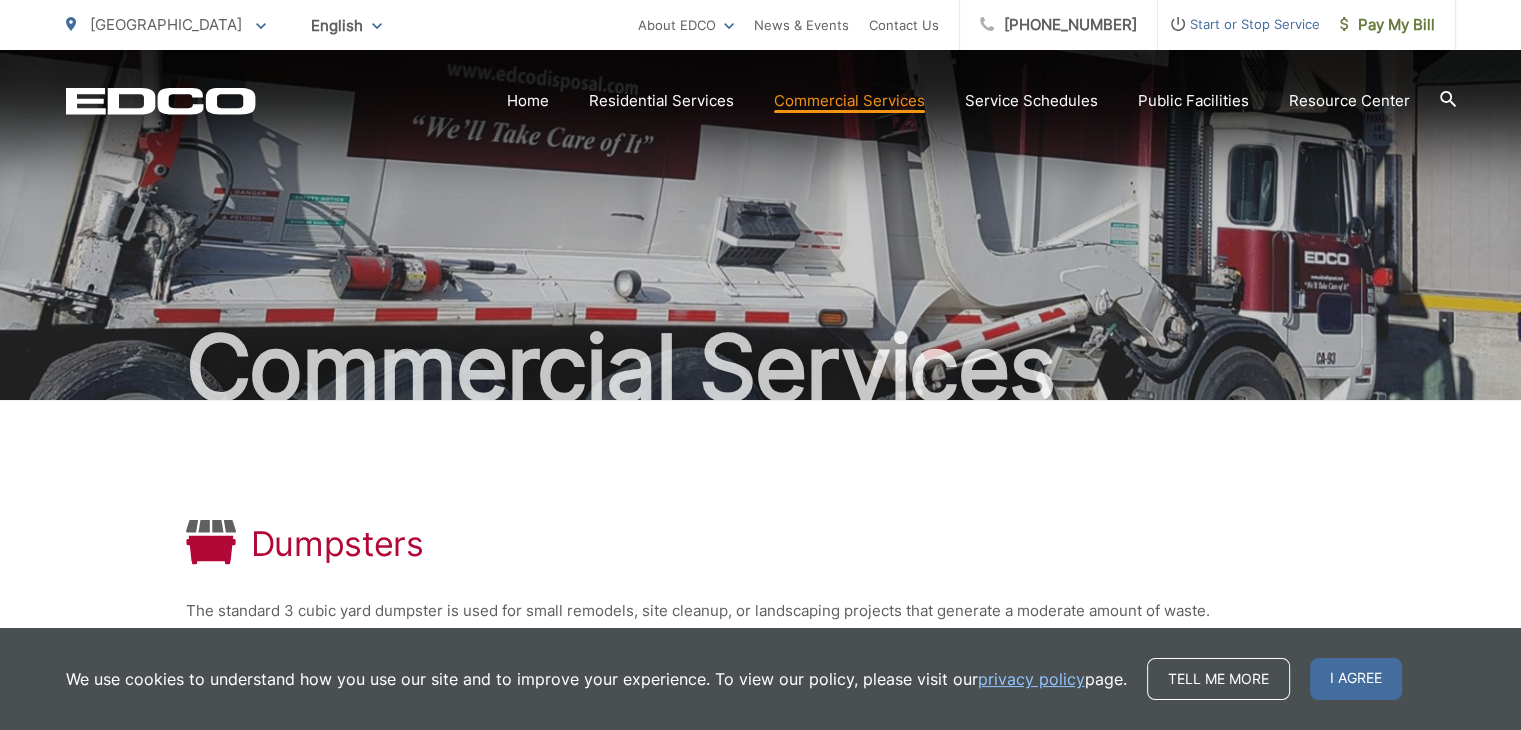 click on "Dumpsters" at bounding box center (761, 544) 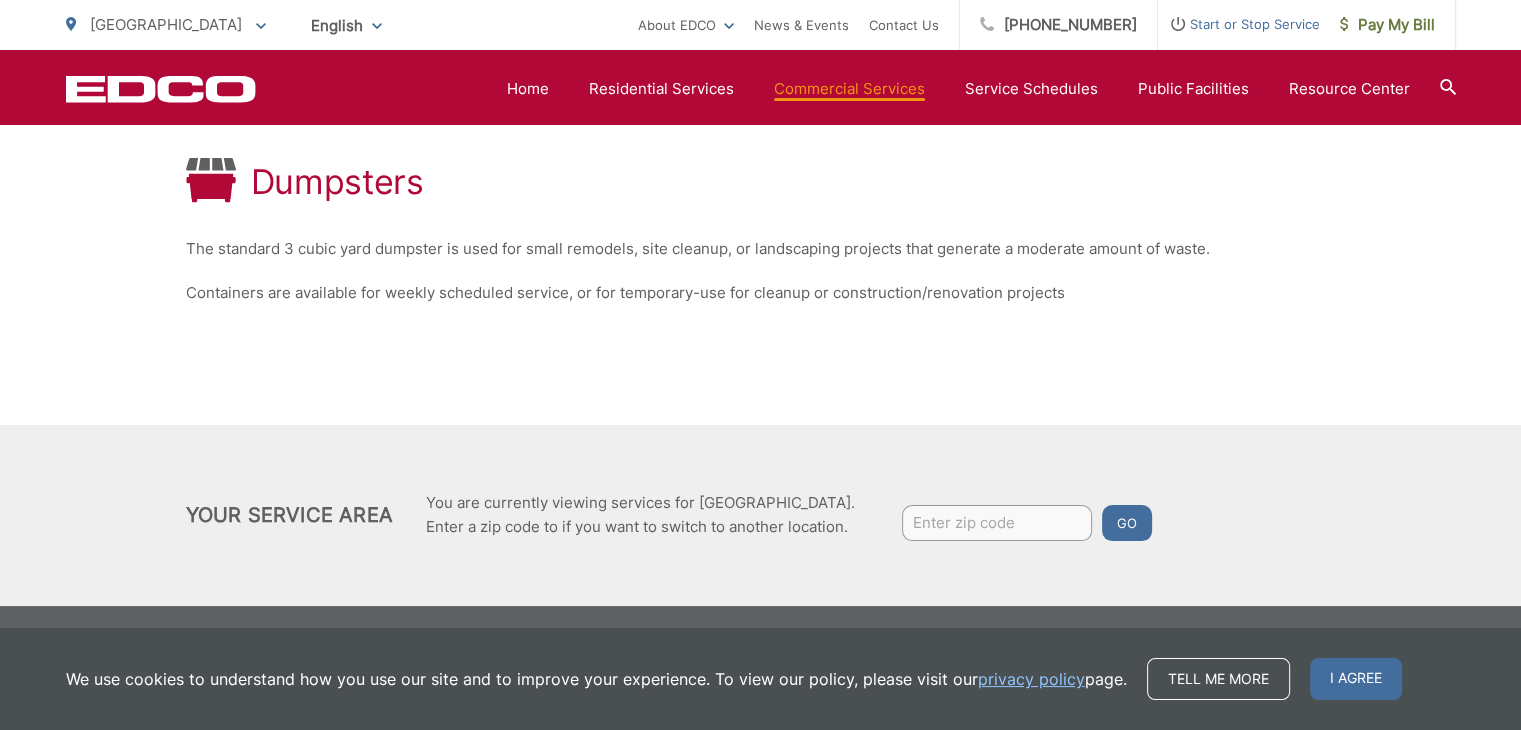 scroll, scrollTop: 0, scrollLeft: 0, axis: both 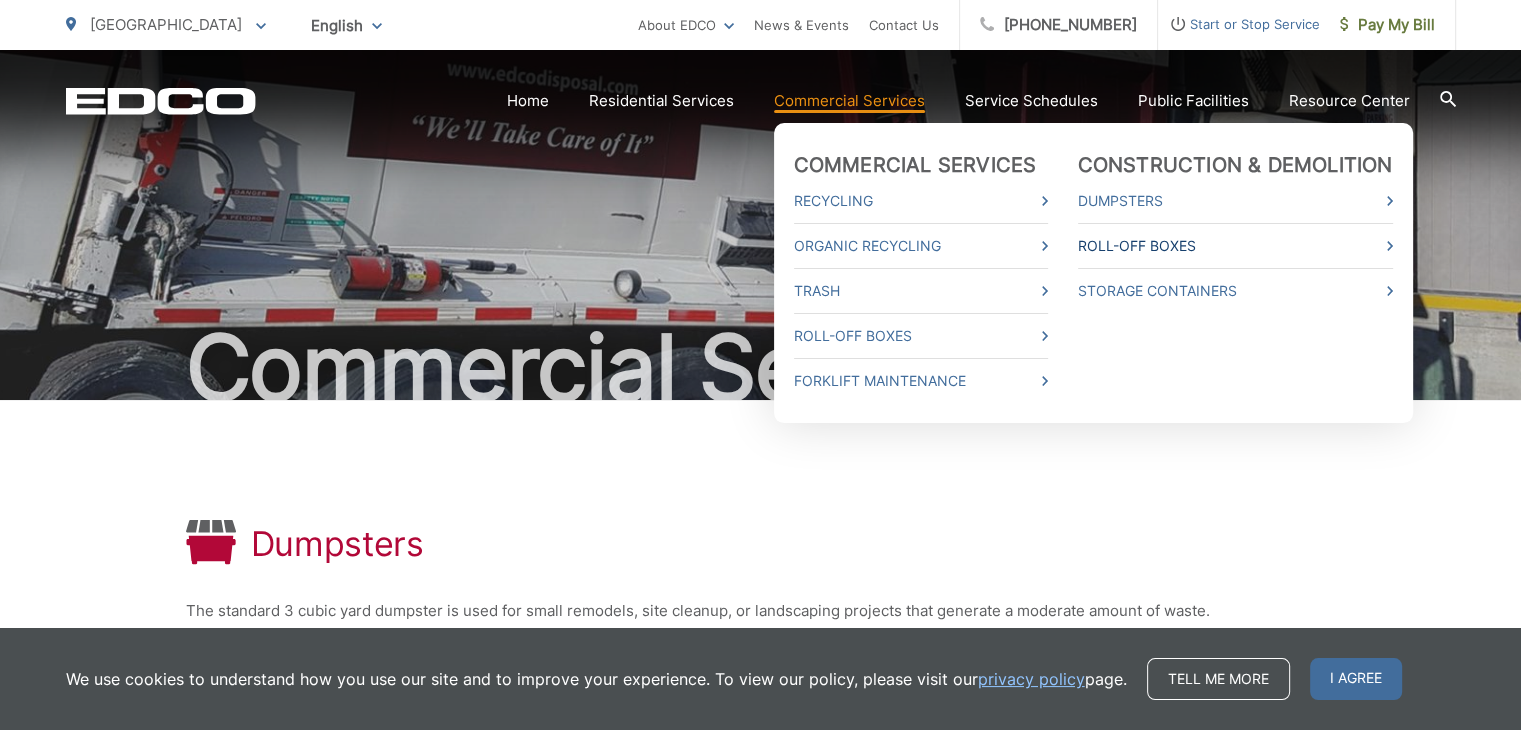 click on "Roll-Off Boxes" at bounding box center [1235, 246] 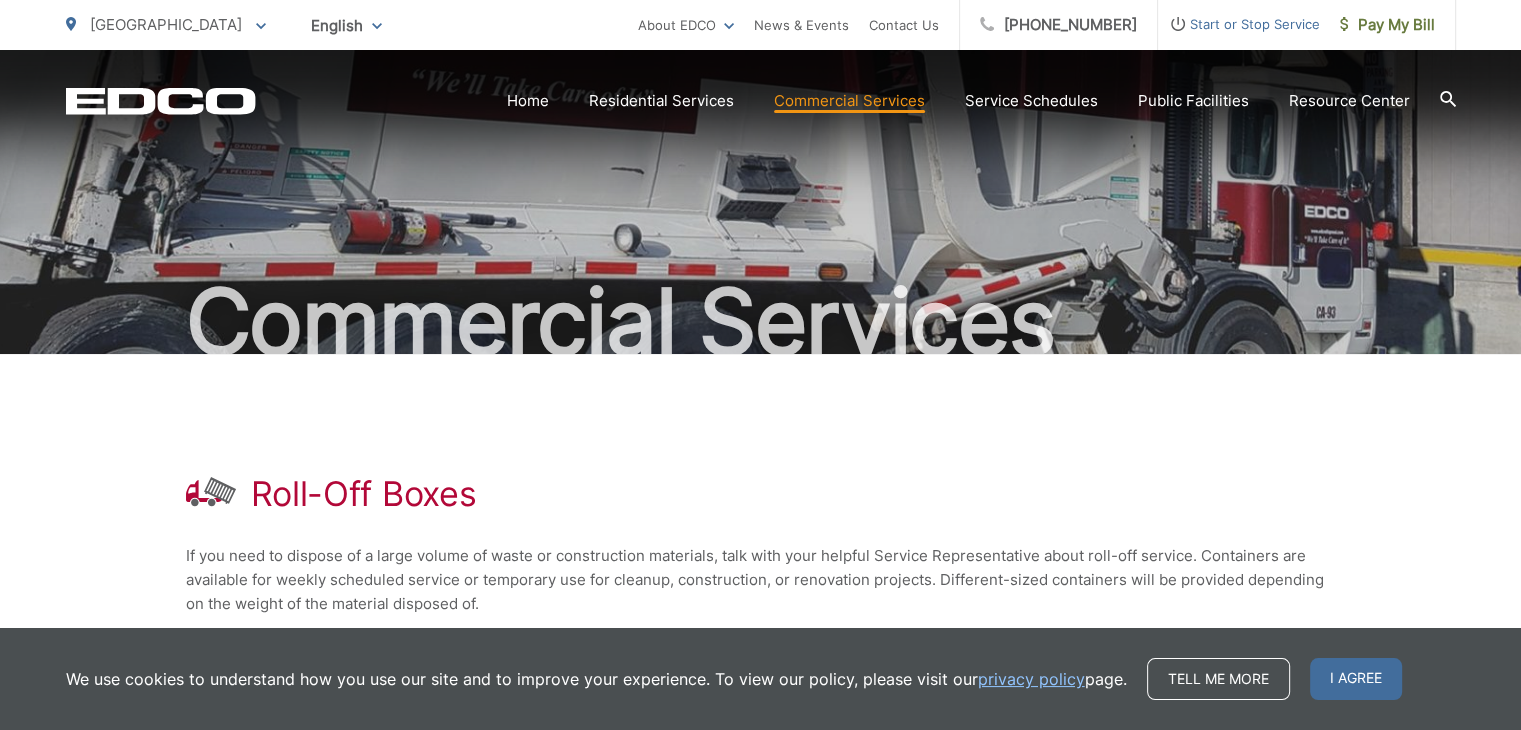 scroll, scrollTop: 0, scrollLeft: 0, axis: both 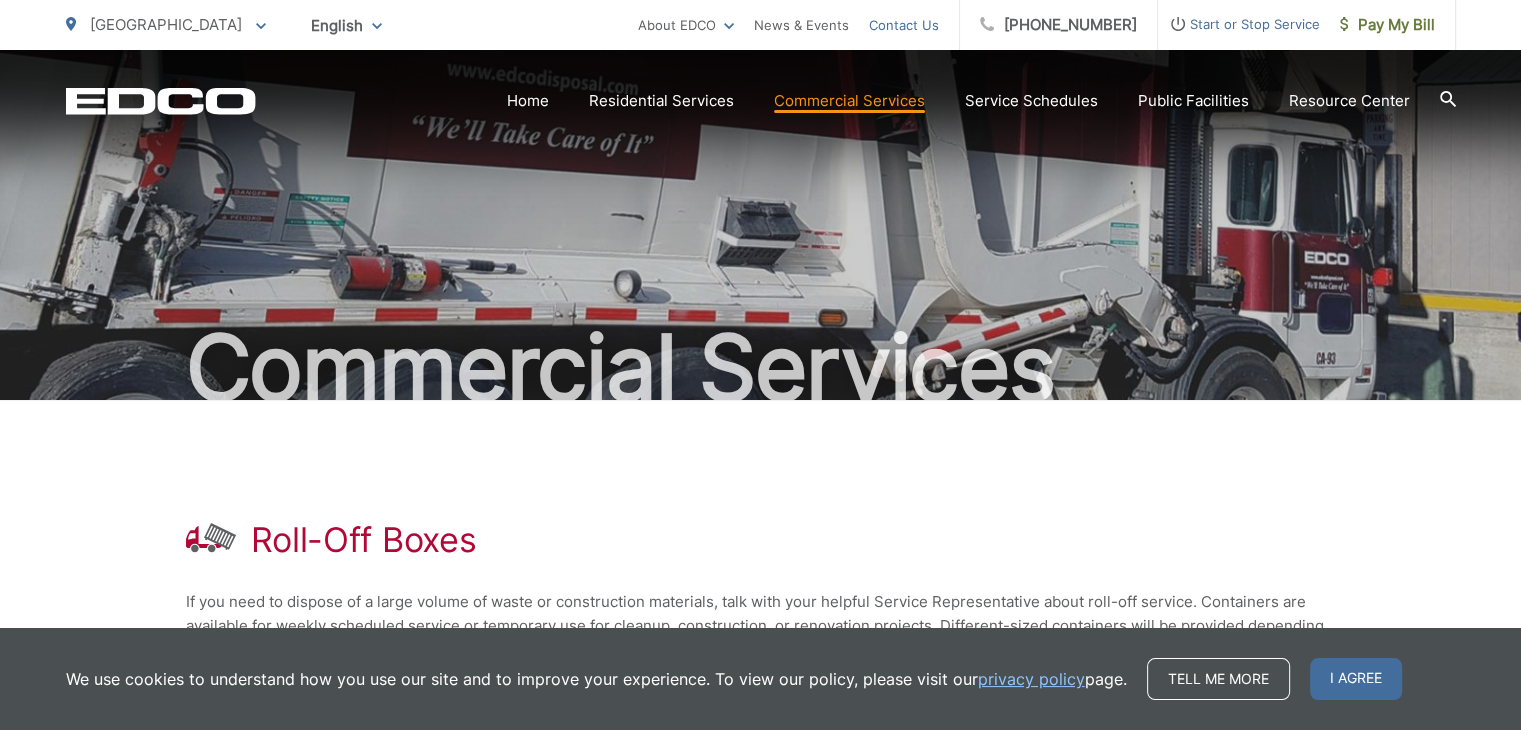 click on "Contact Us" at bounding box center [904, 25] 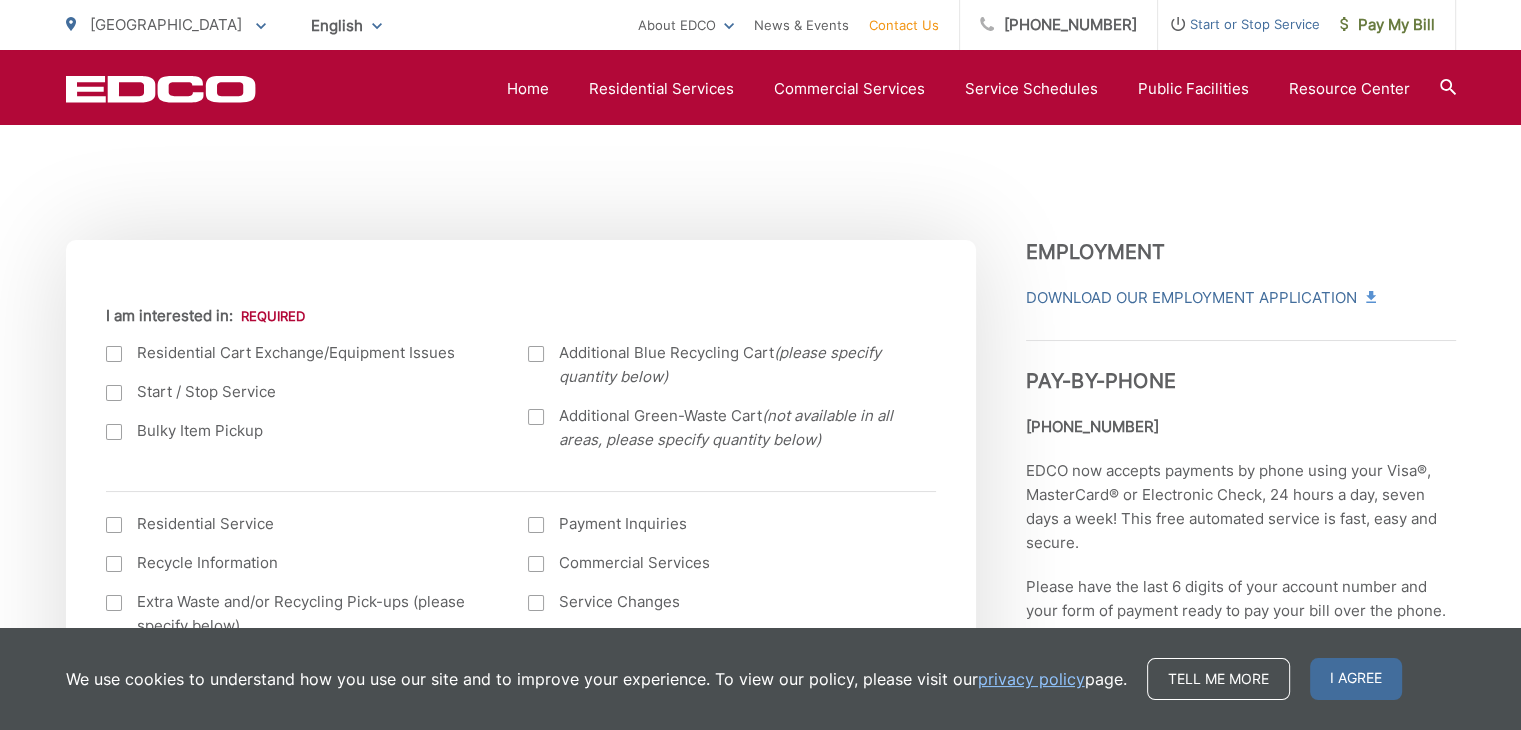 scroll, scrollTop: 700, scrollLeft: 0, axis: vertical 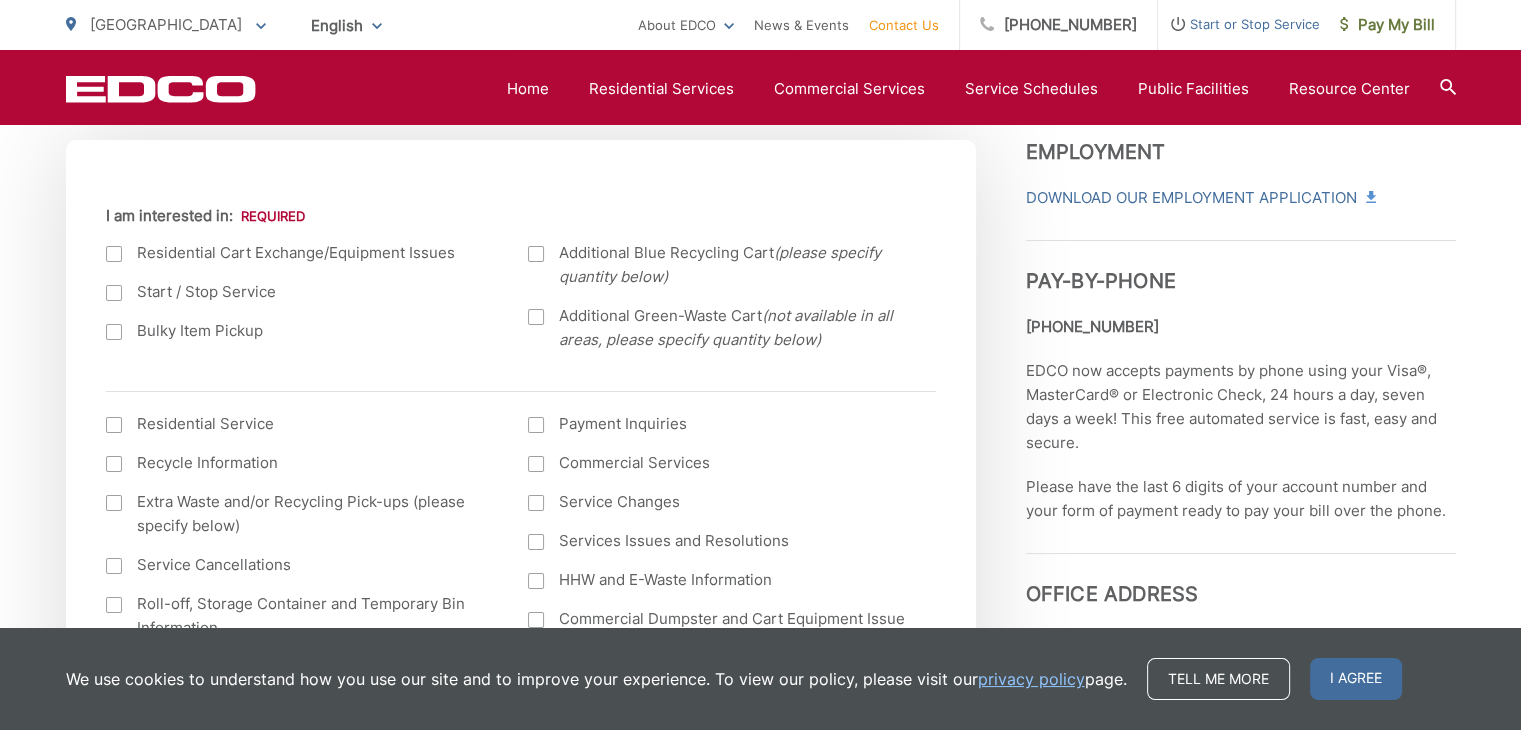 click at bounding box center (536, 464) 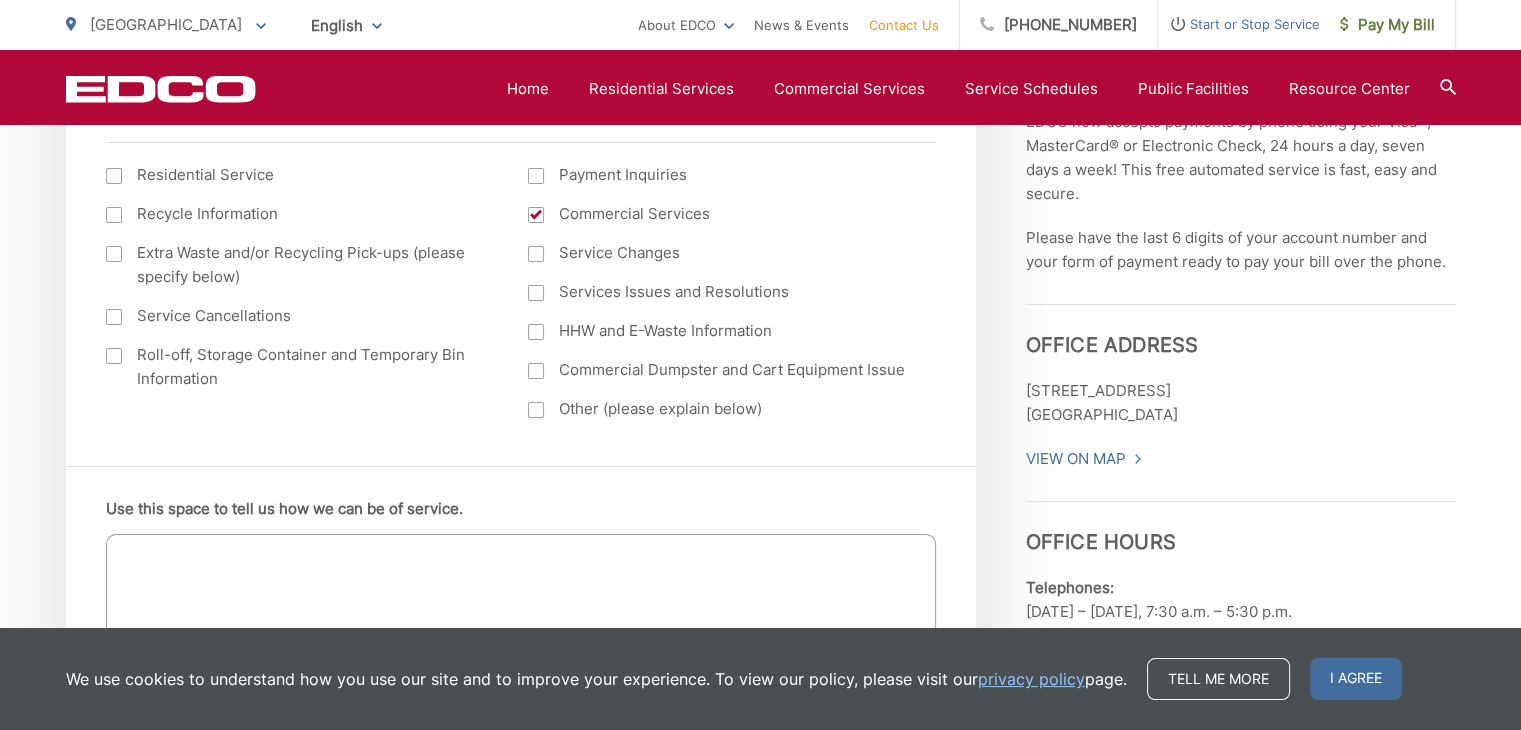 scroll, scrollTop: 1000, scrollLeft: 0, axis: vertical 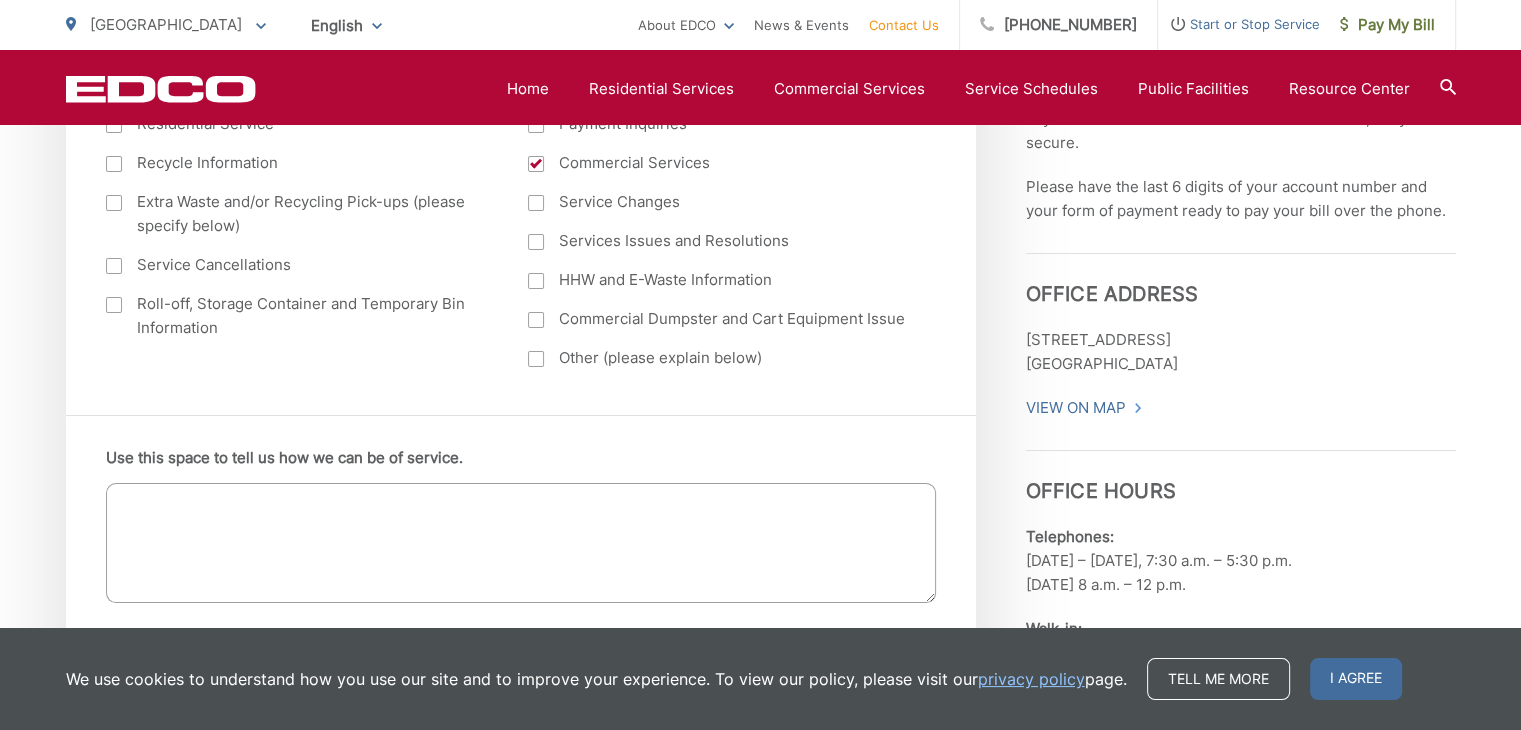 click on "Use this space to tell us how we can be of service." at bounding box center [521, 543] 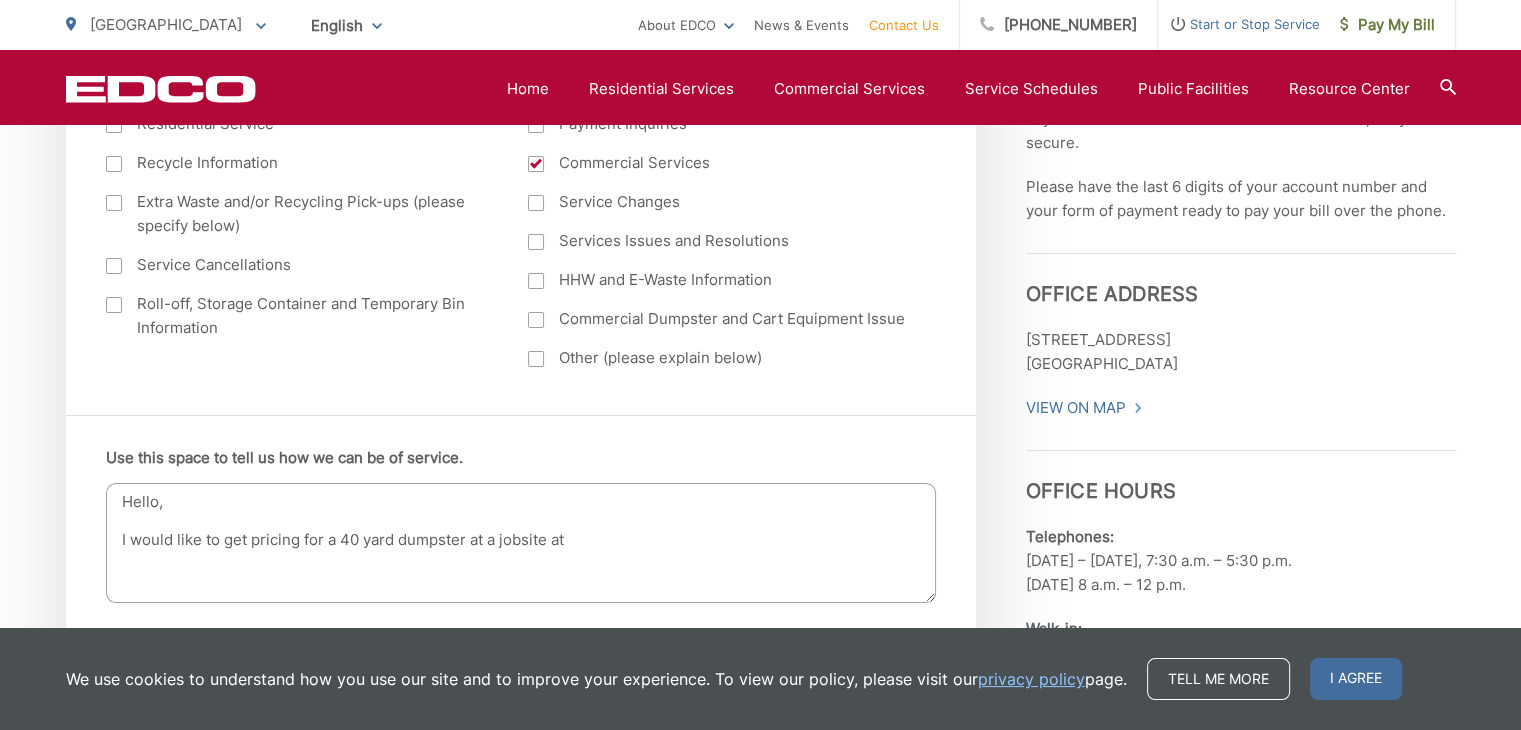 paste on "5420 Montezuma Rd
San Diego, CA 92115" 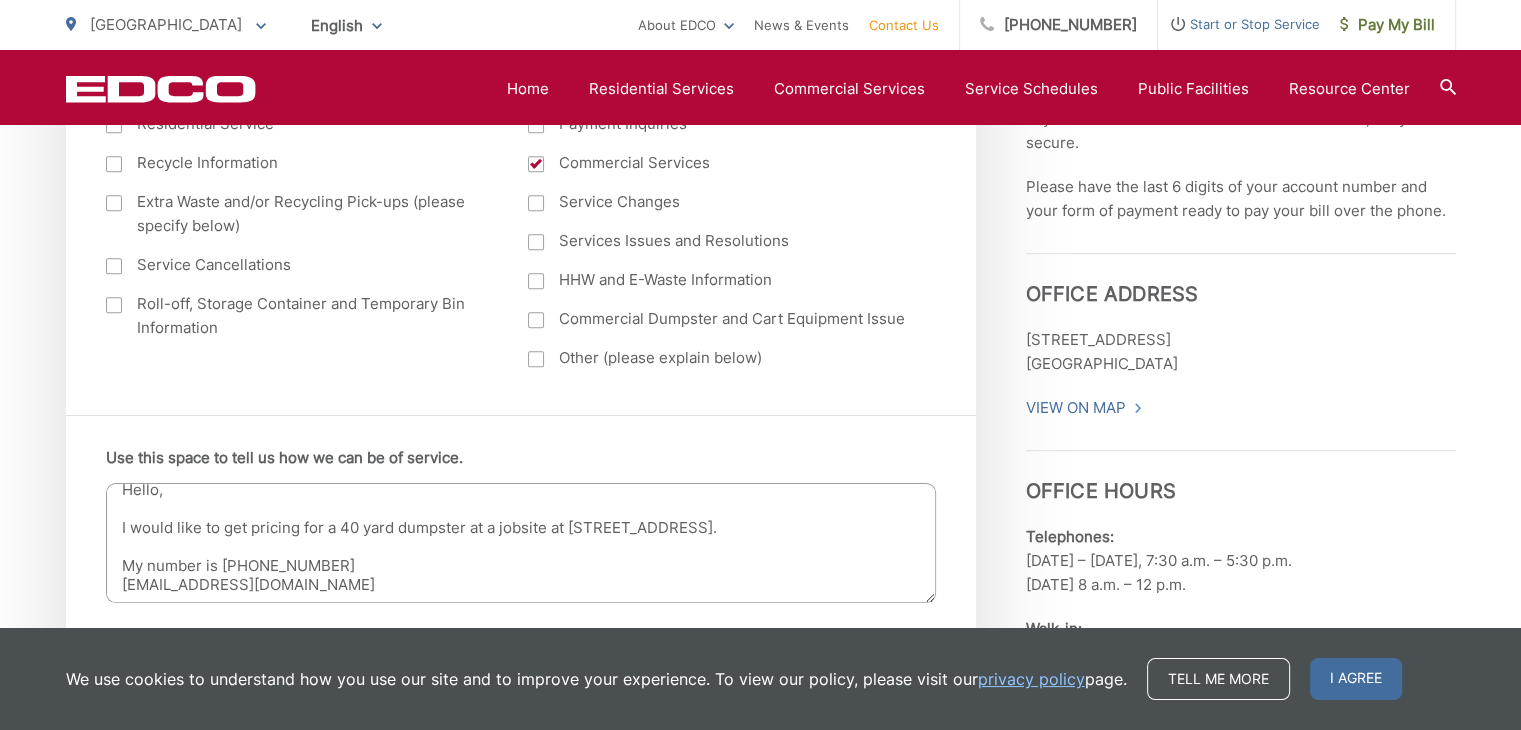 scroll, scrollTop: 55, scrollLeft: 0, axis: vertical 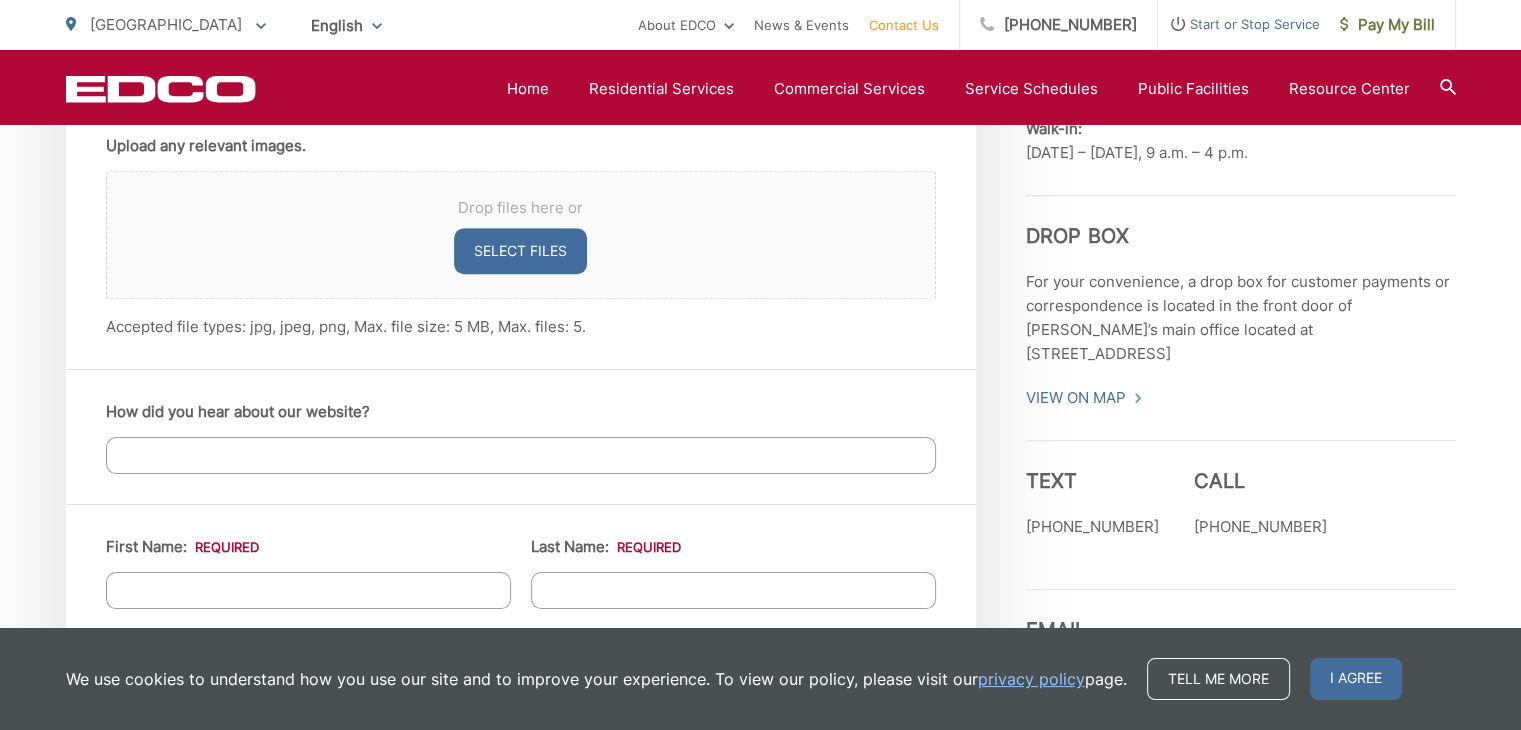 type on "Hello,
I would like to get pricing for a 40 yard dumpster at a jobsite at 5420 Montezuma Rd
San Diego, CA 92115.
My number is 760-707-9663
d3constructionservicesinc@gmail.com
Thanks!" 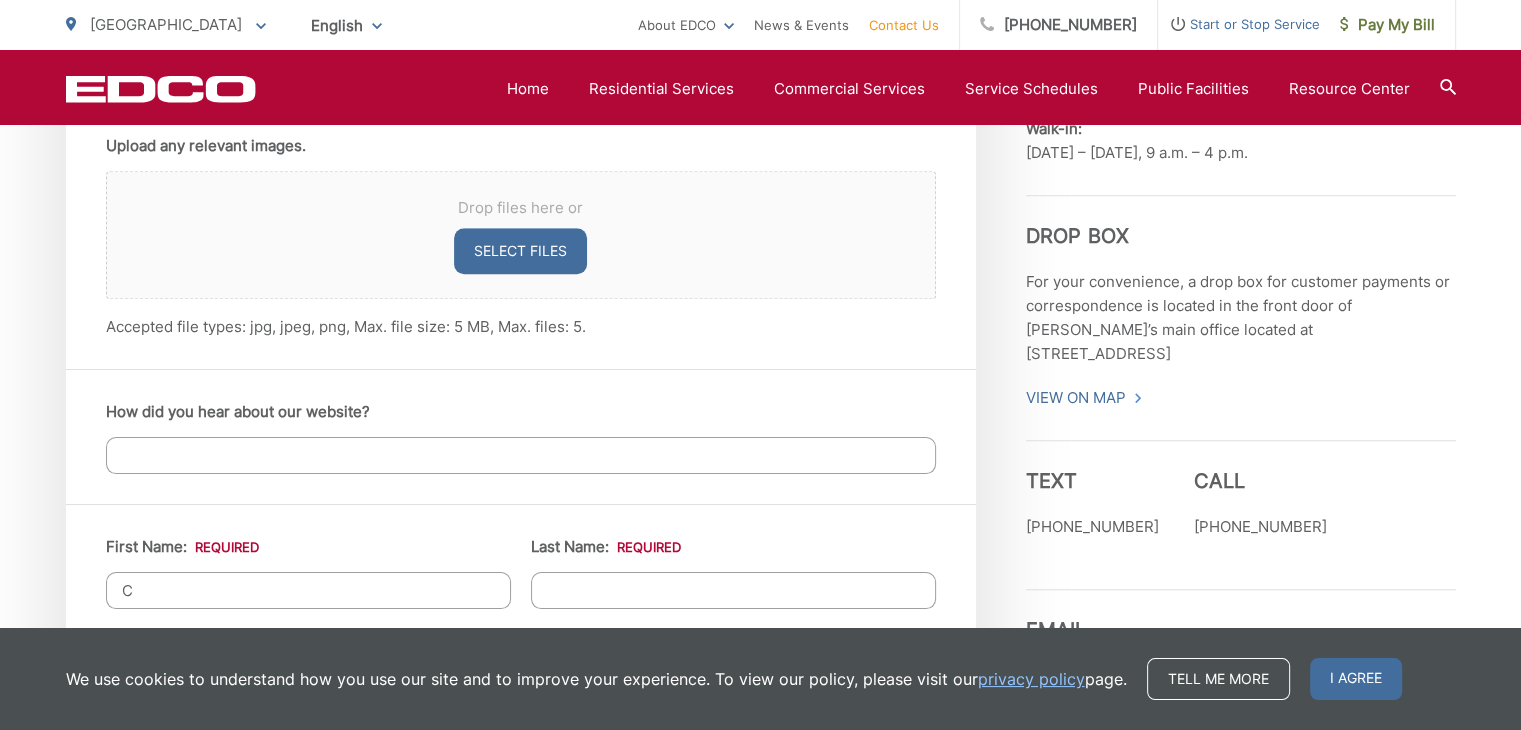 type on "claudia" 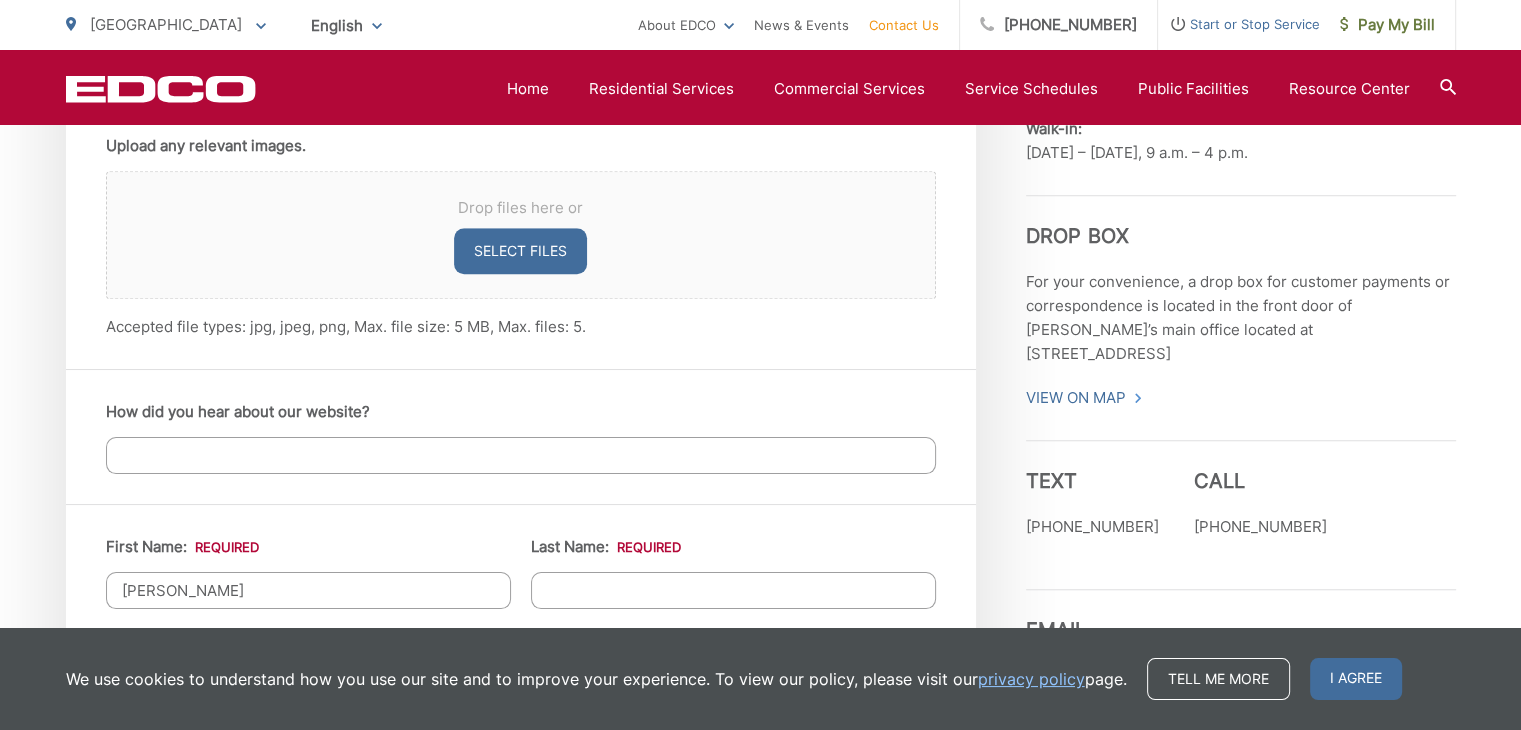 type on "thompson" 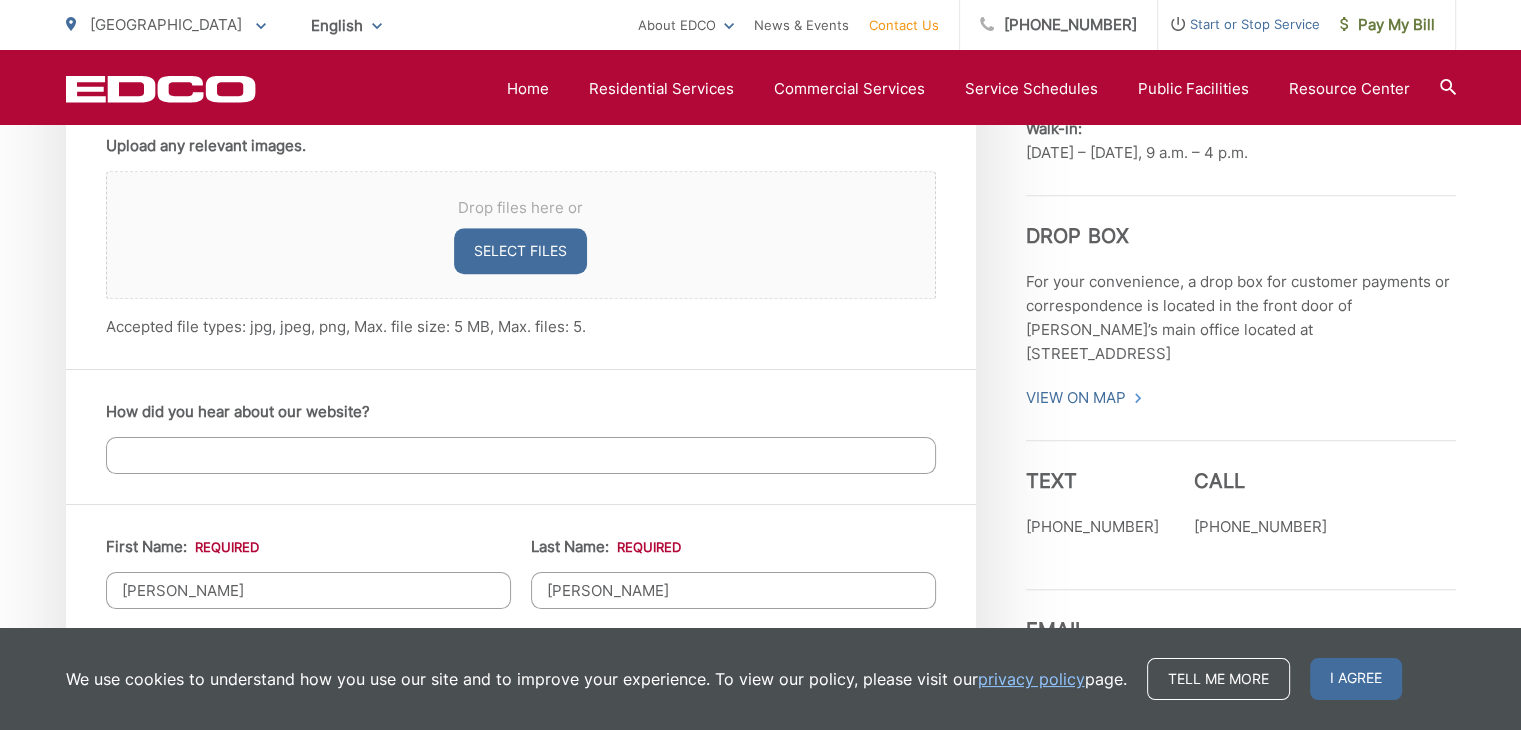 type on "D 3 Construction Services, Inc" 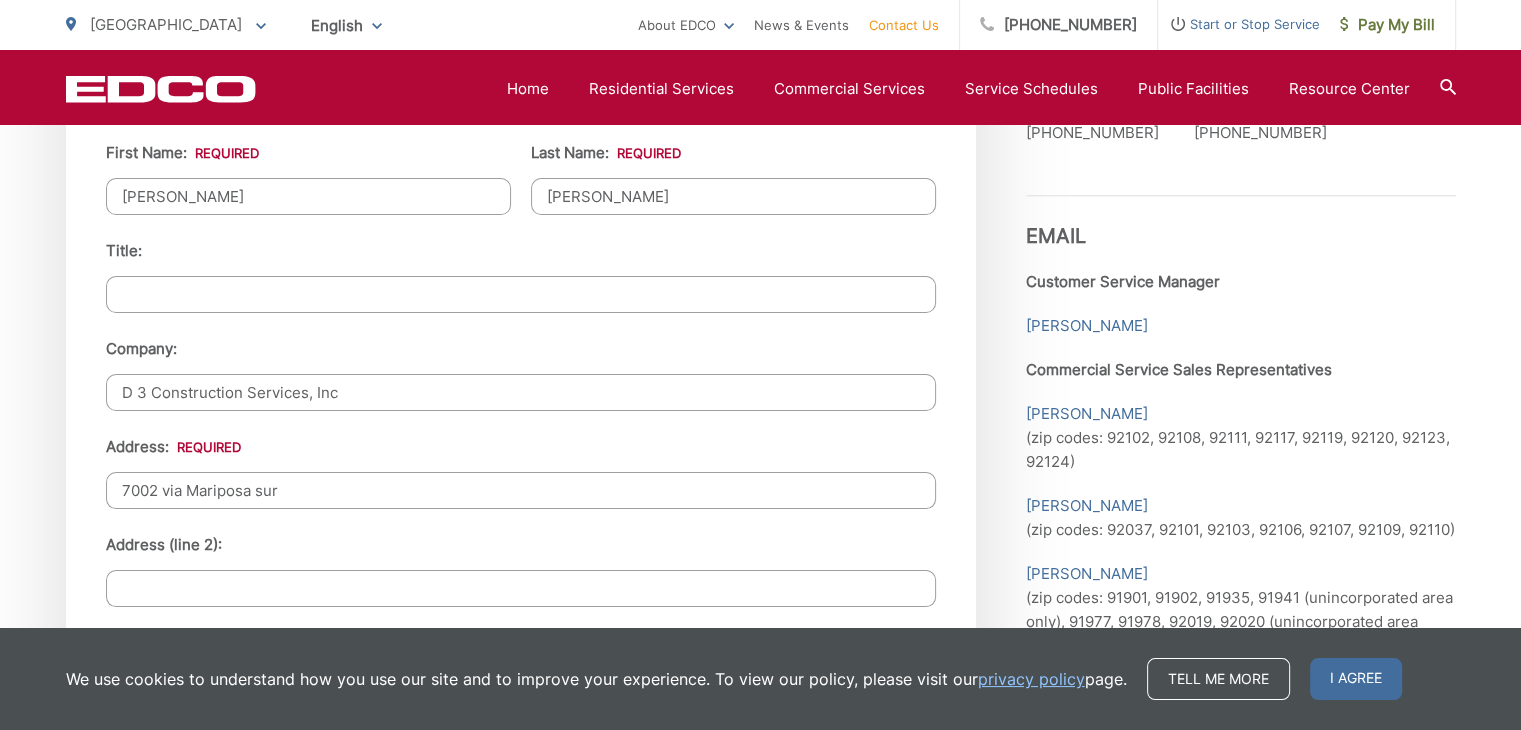 scroll, scrollTop: 1900, scrollLeft: 0, axis: vertical 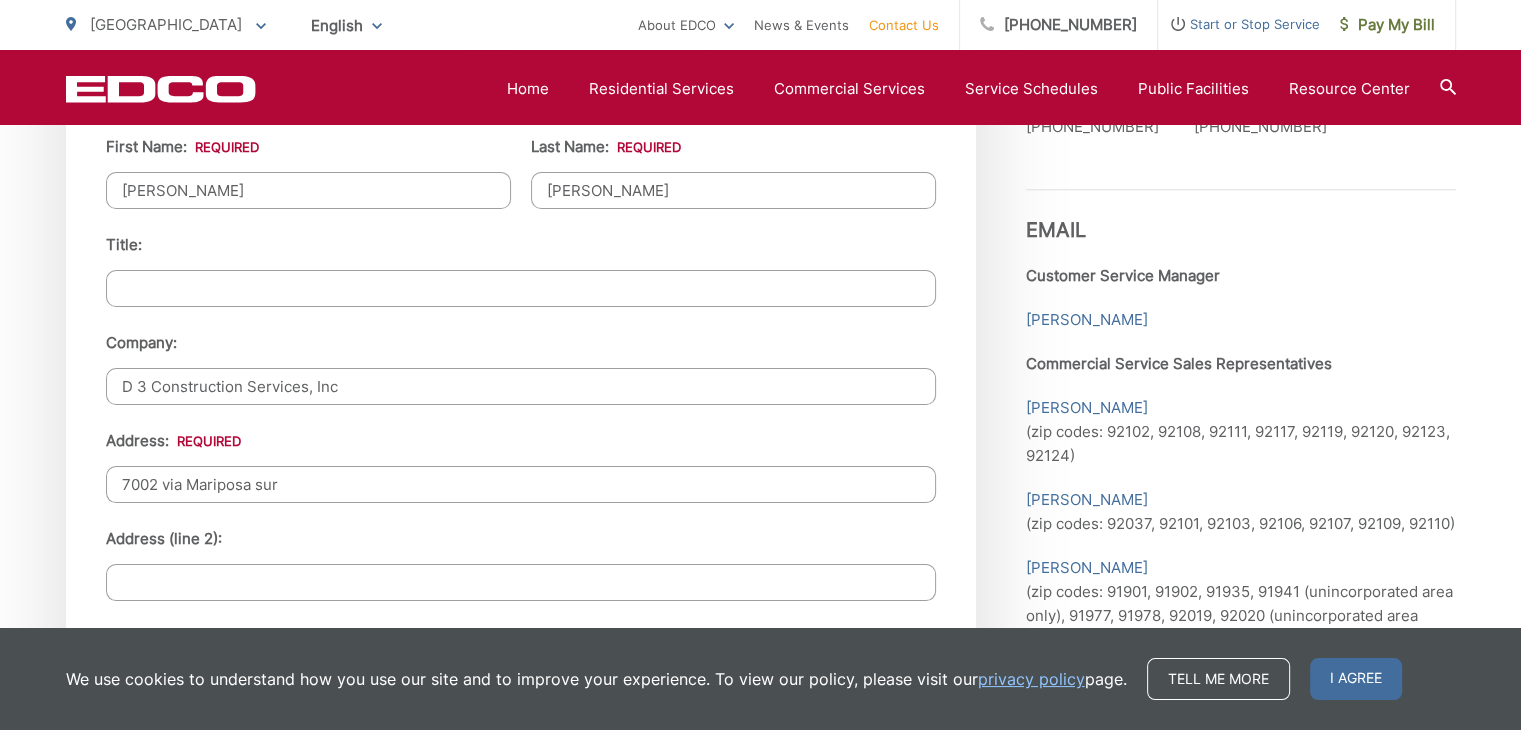 click on "Title:" at bounding box center [521, 288] 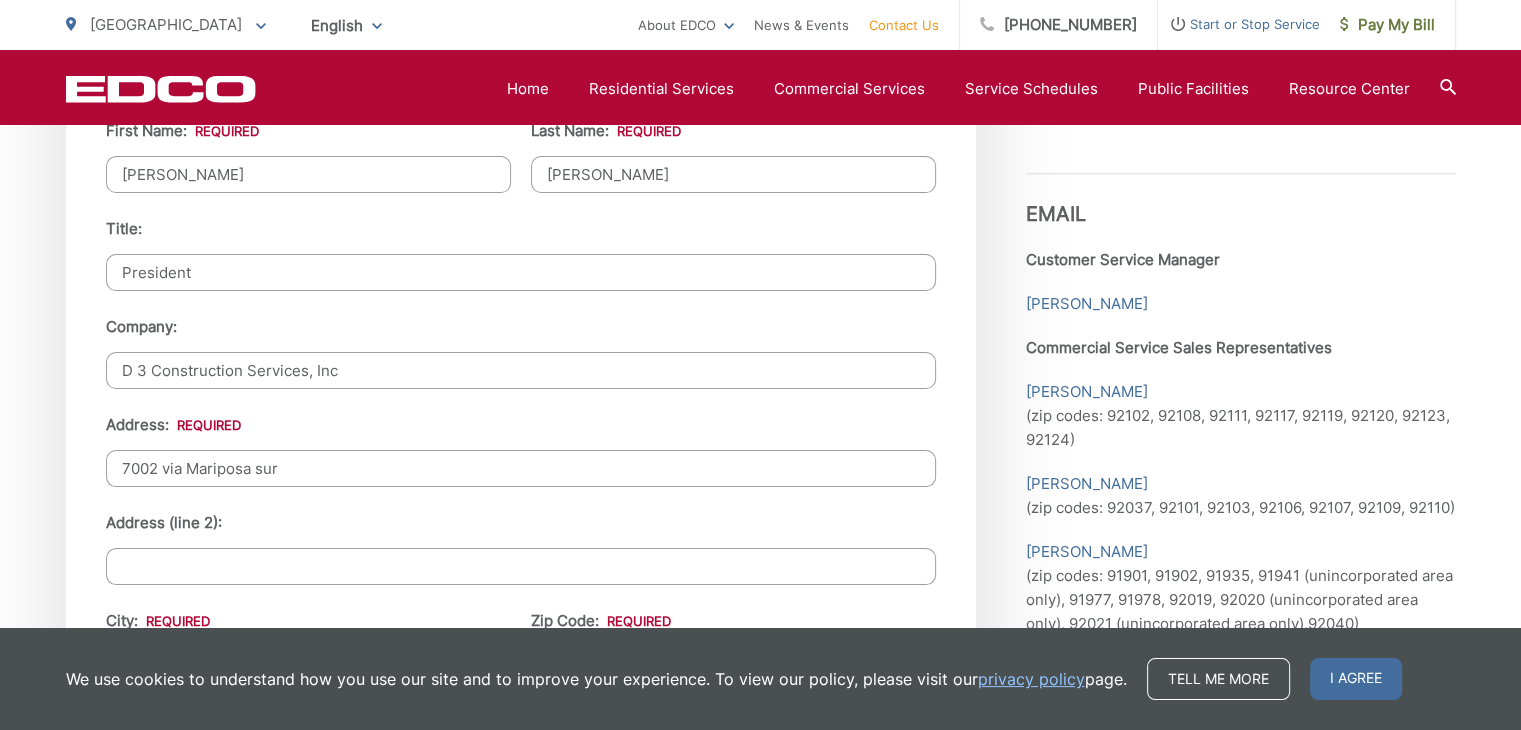 scroll, scrollTop: 2400, scrollLeft: 0, axis: vertical 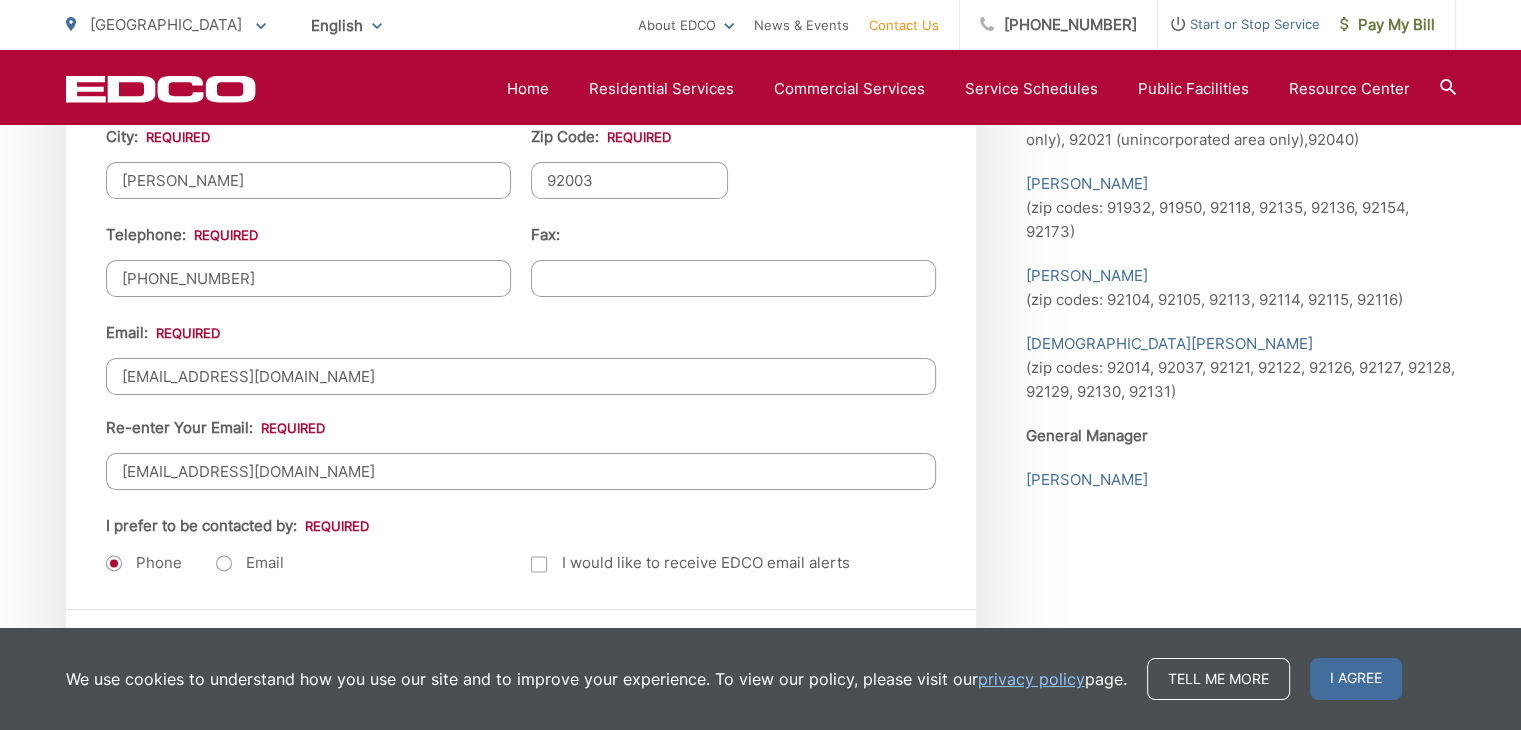 type on "President" 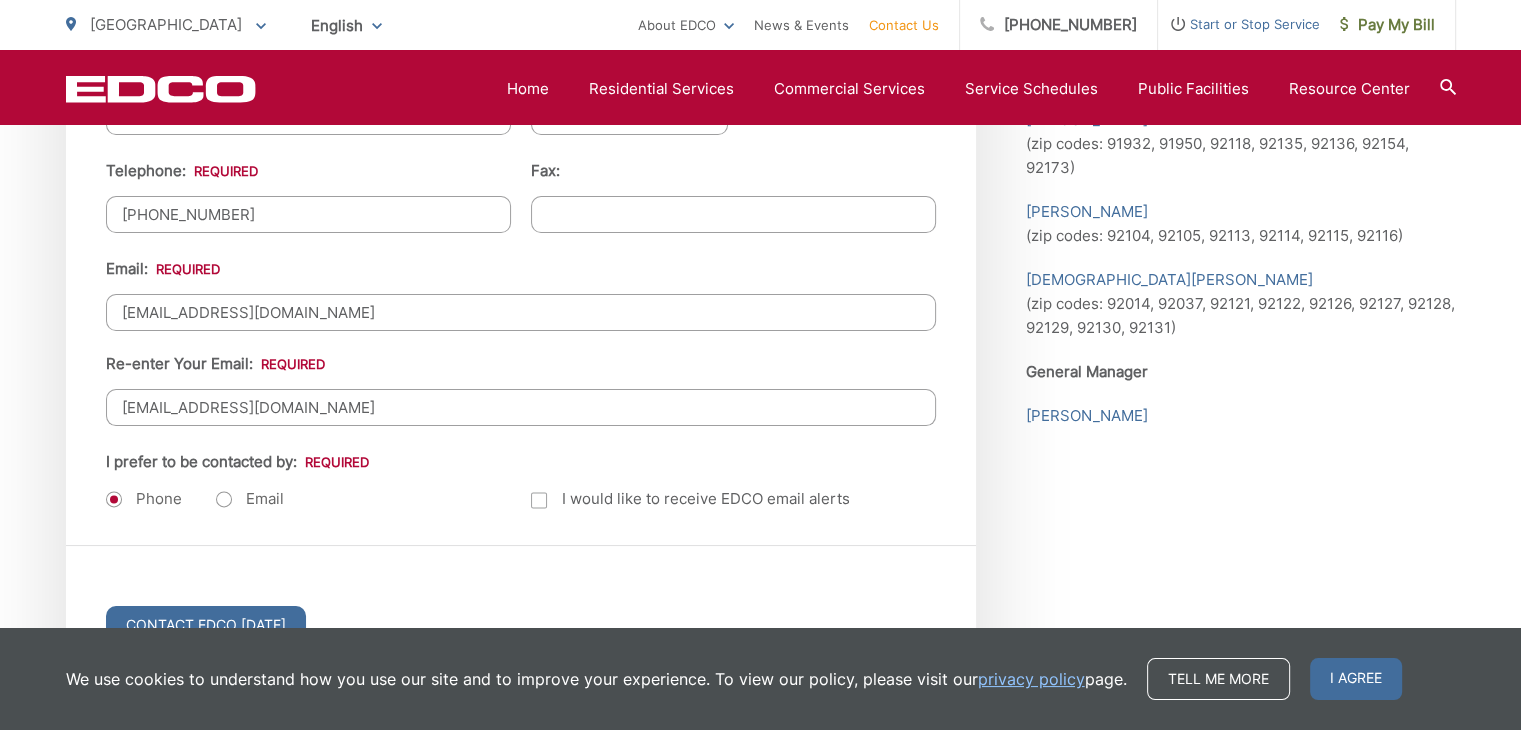 scroll, scrollTop: 2500, scrollLeft: 0, axis: vertical 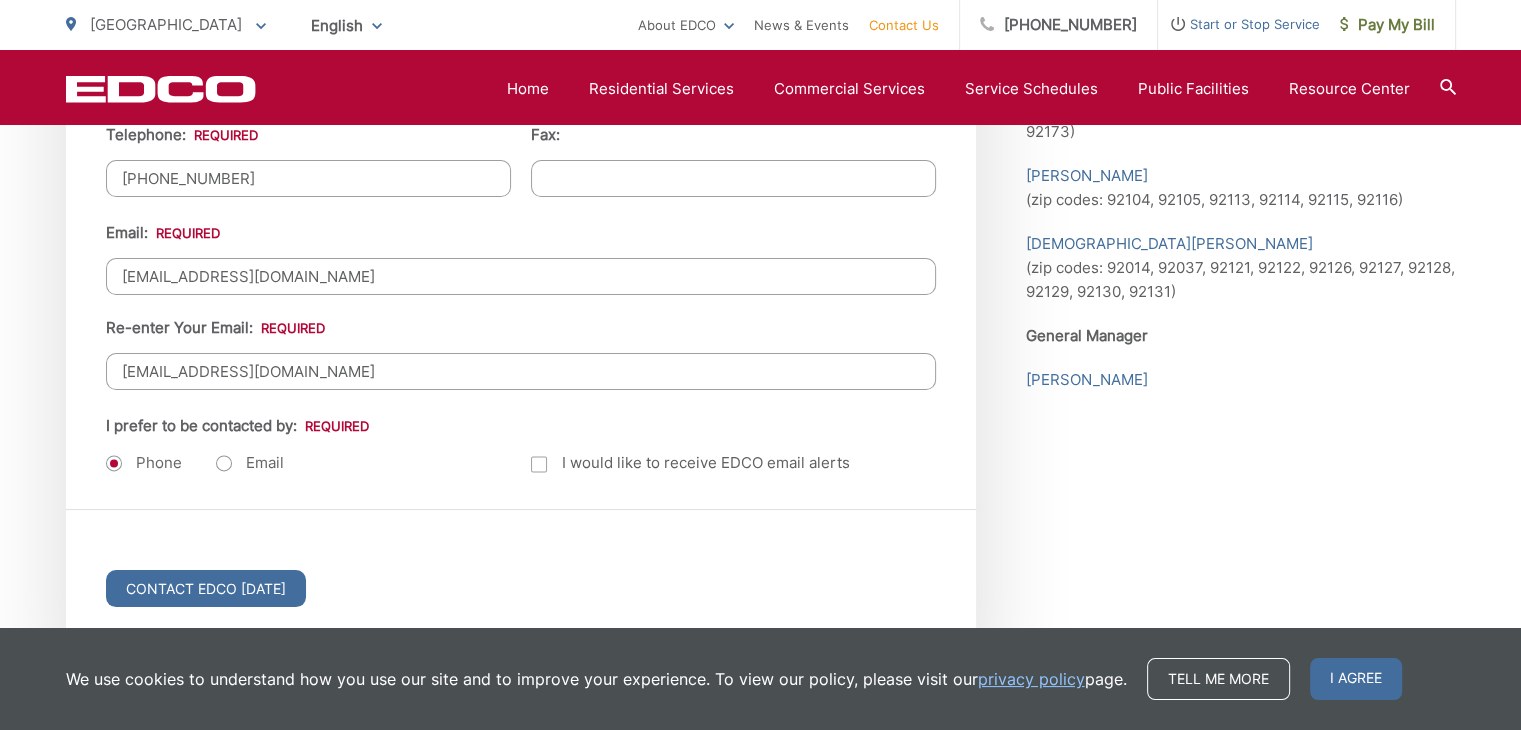 click on "Email" at bounding box center [250, 463] 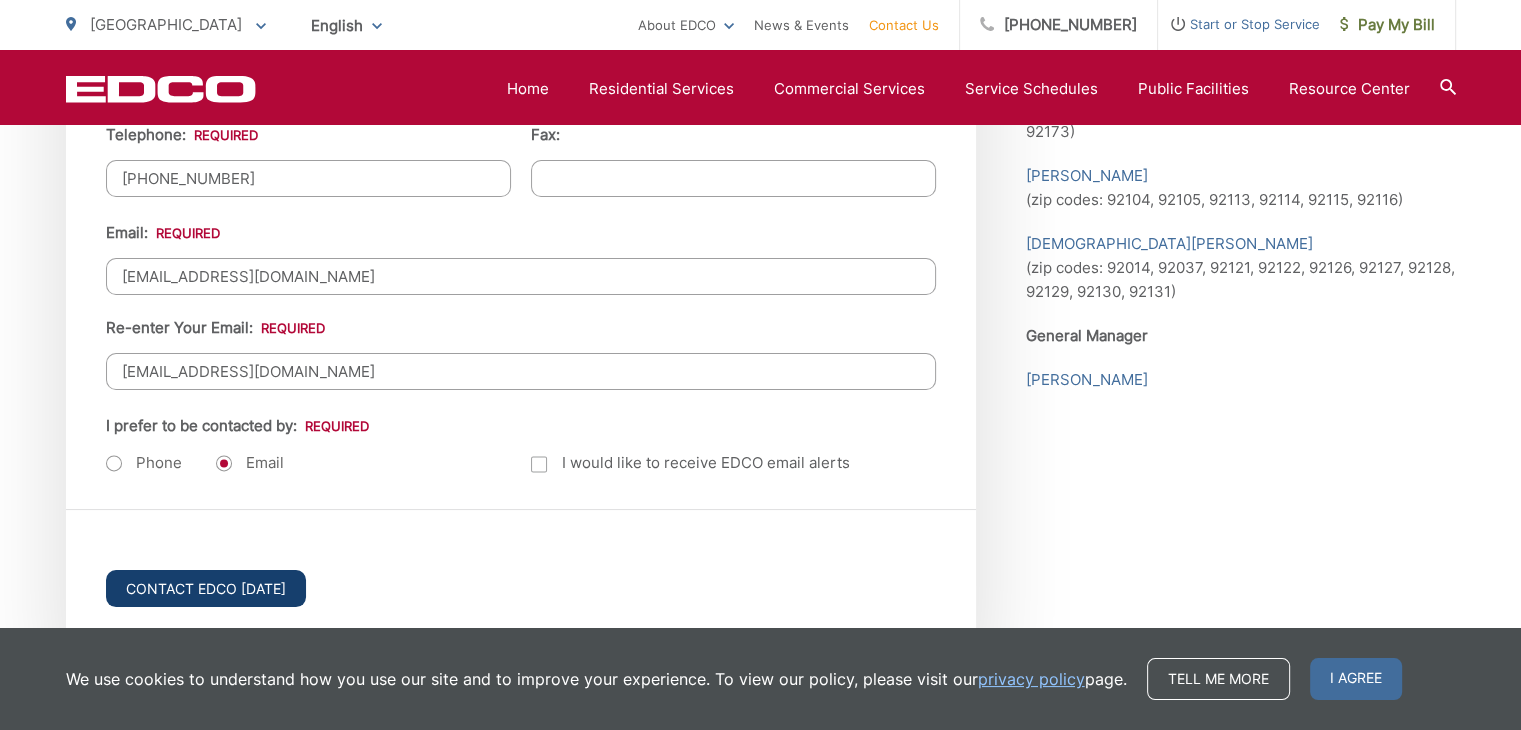 click on "Contact EDCO Today" at bounding box center [206, 588] 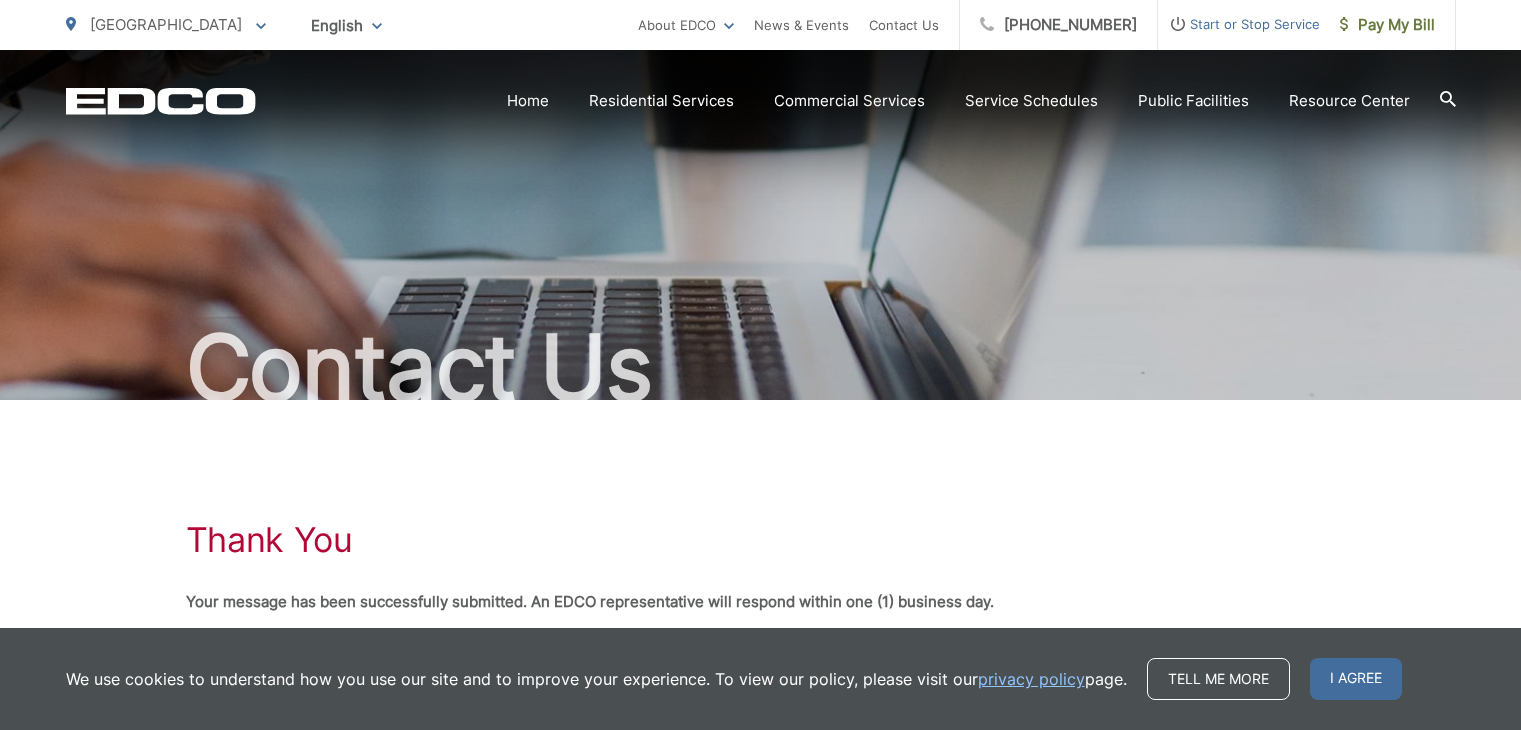 scroll, scrollTop: 0, scrollLeft: 0, axis: both 